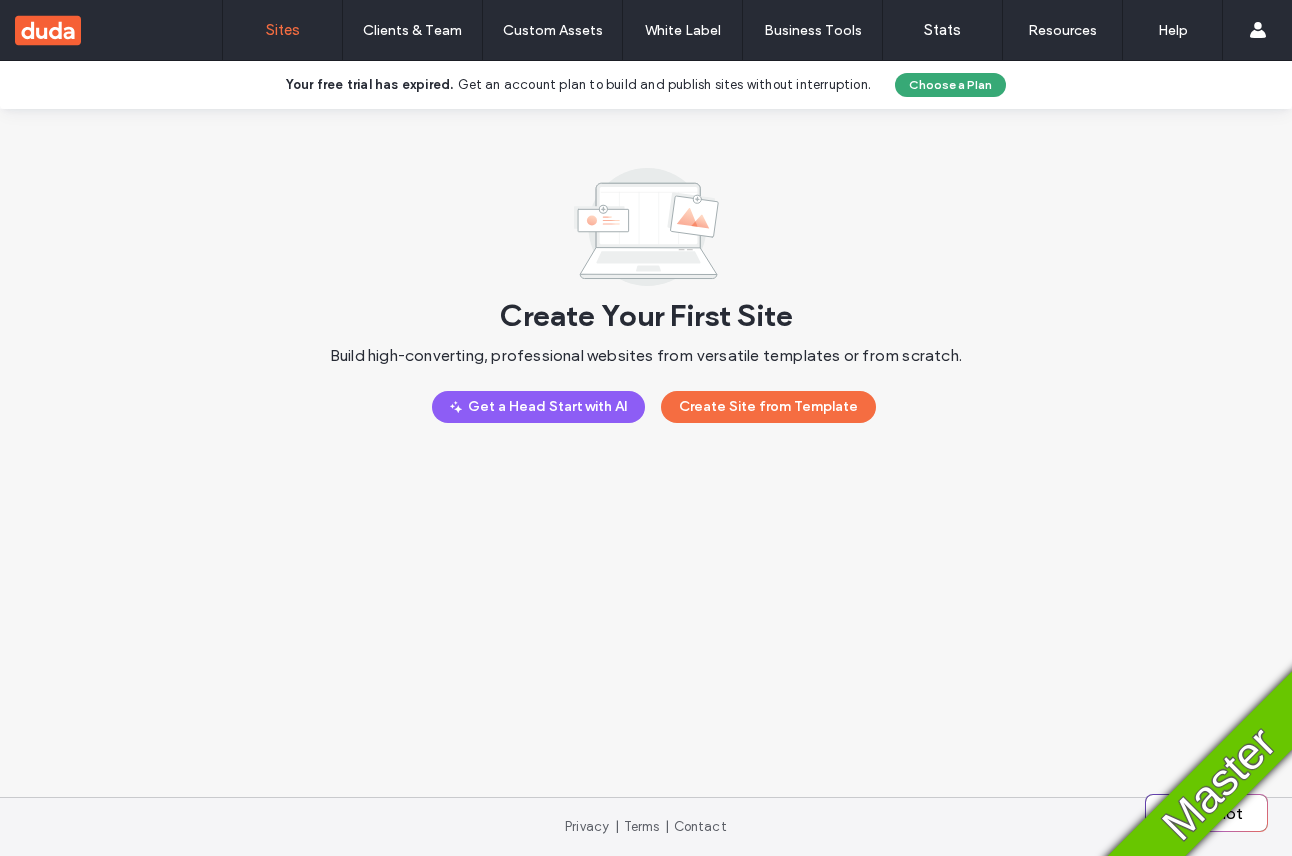 scroll, scrollTop: 0, scrollLeft: 0, axis: both 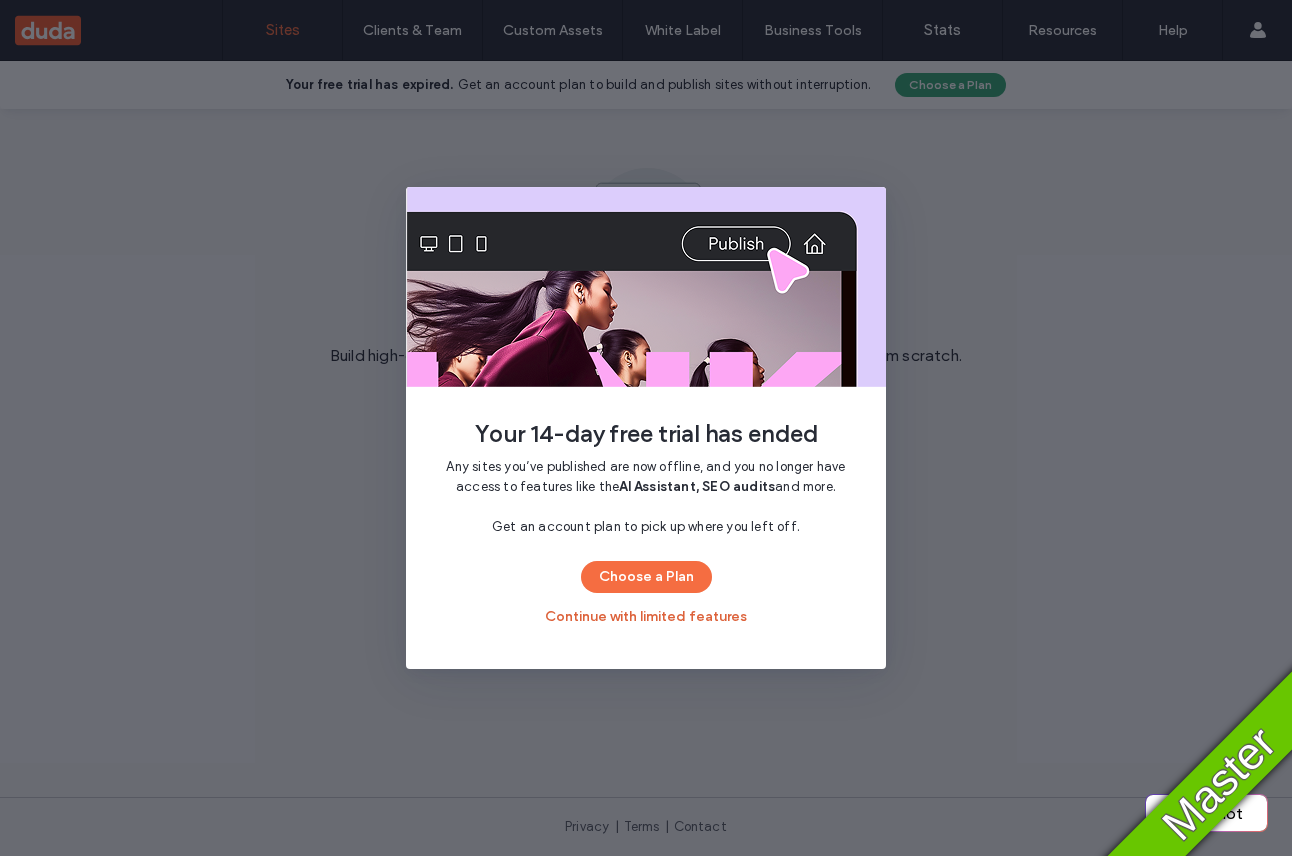 click on "Continue with limited features" at bounding box center (646, 617) 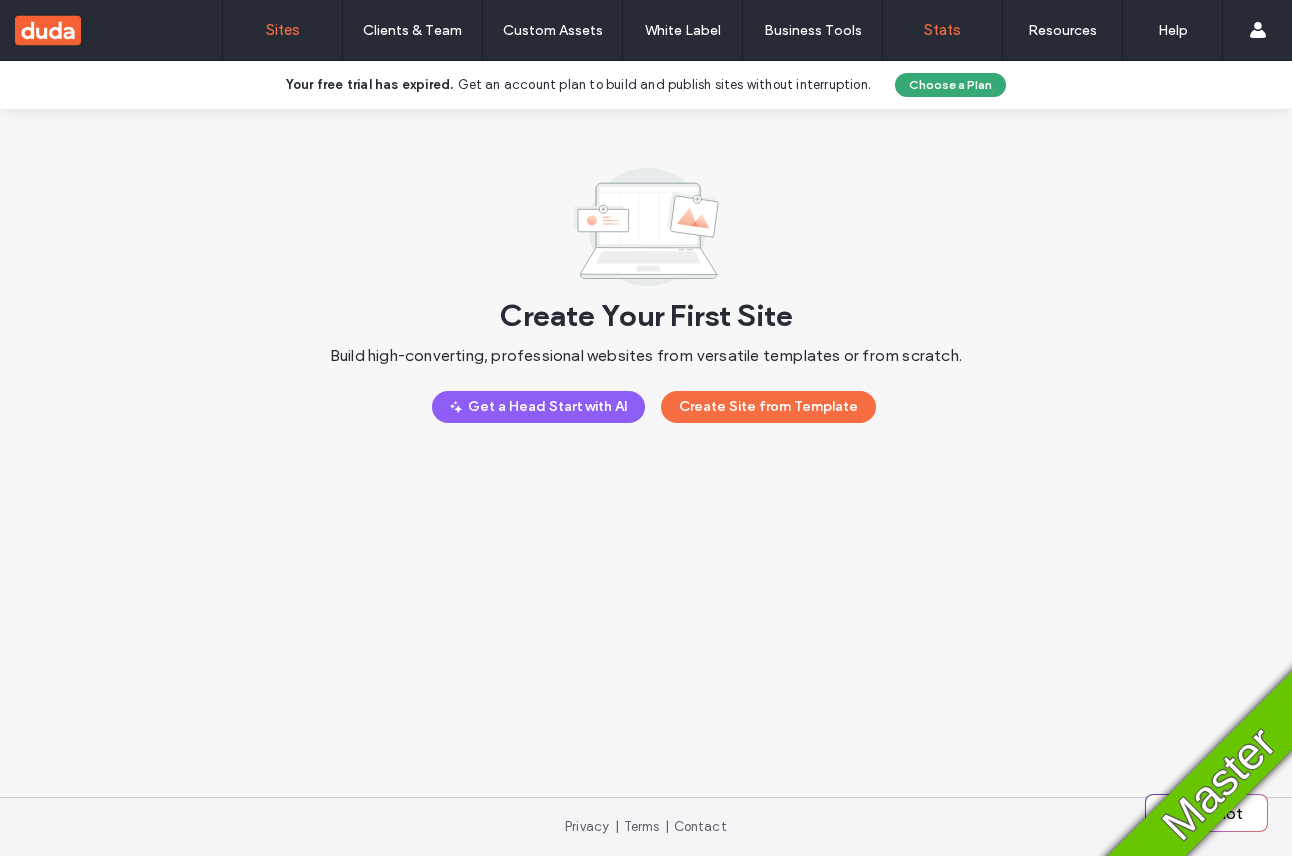scroll, scrollTop: 0, scrollLeft: 0, axis: both 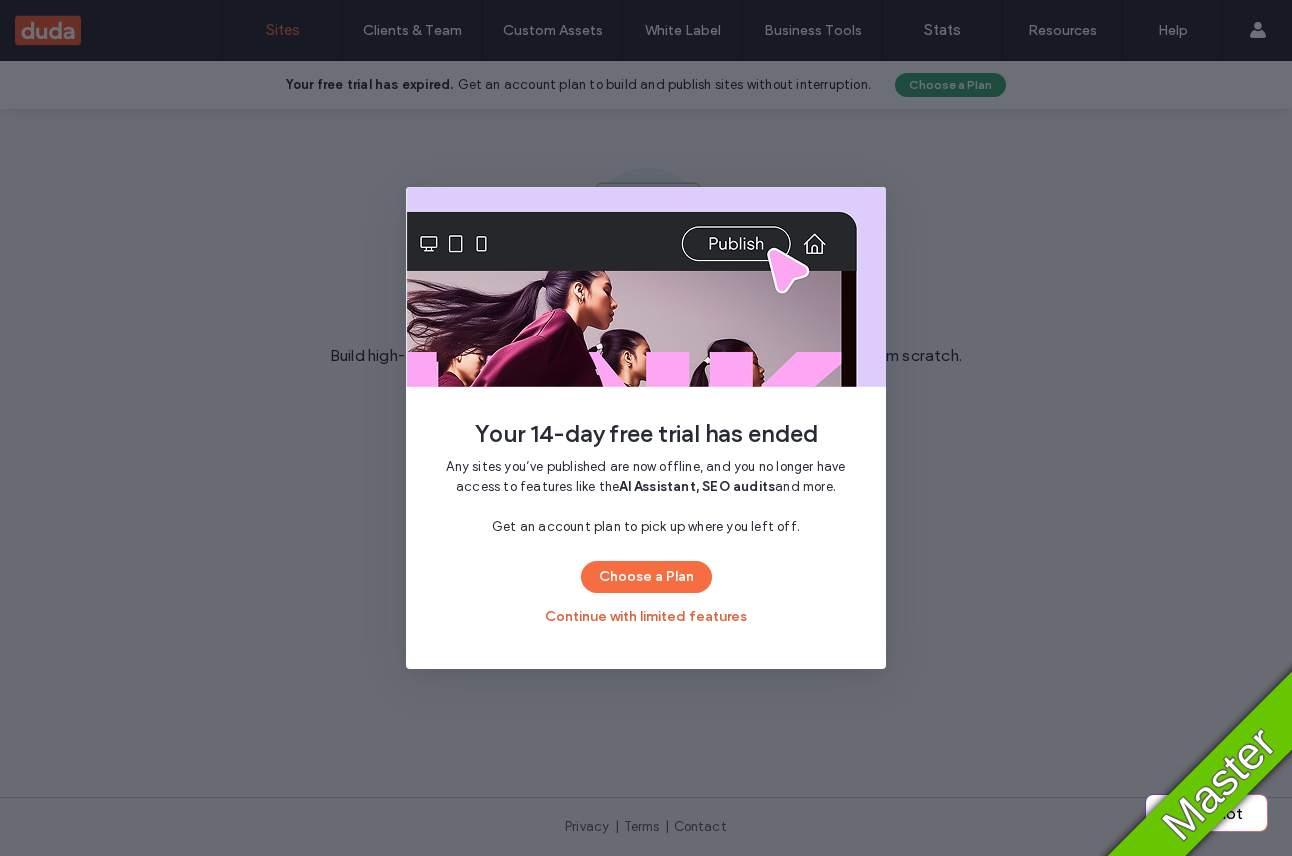 click on "Continue with limited features" at bounding box center [646, 617] 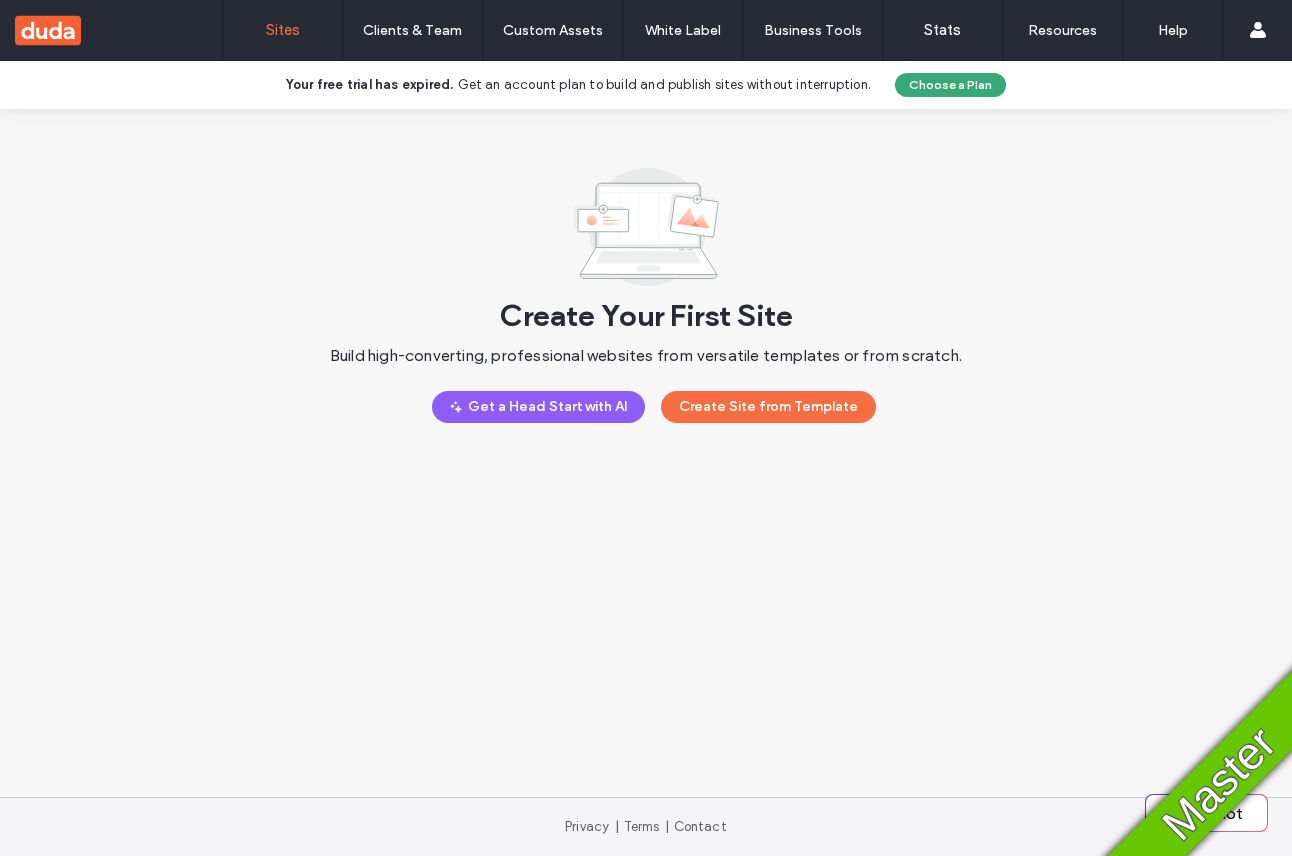 scroll, scrollTop: 0, scrollLeft: 0, axis: both 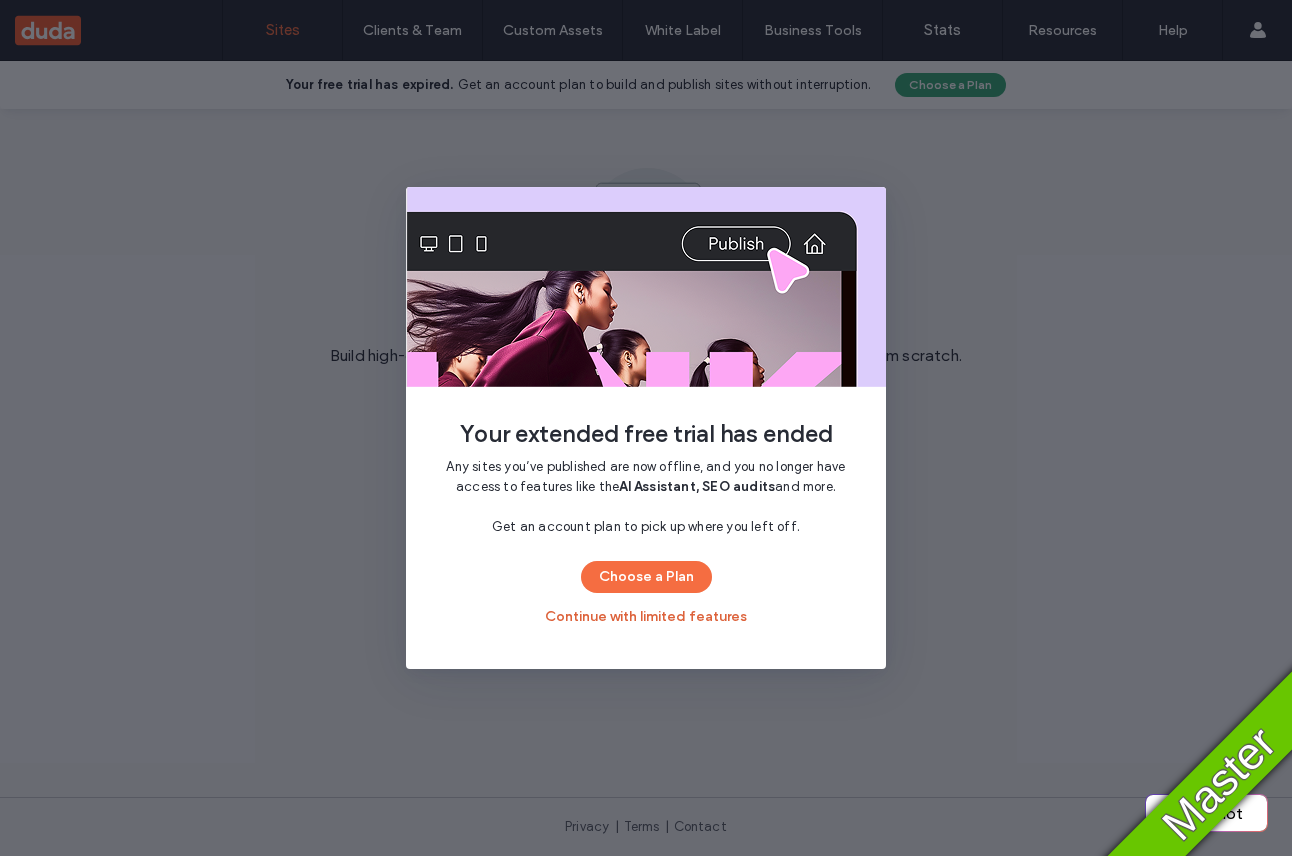 click on "Continue with limited features" at bounding box center (646, 617) 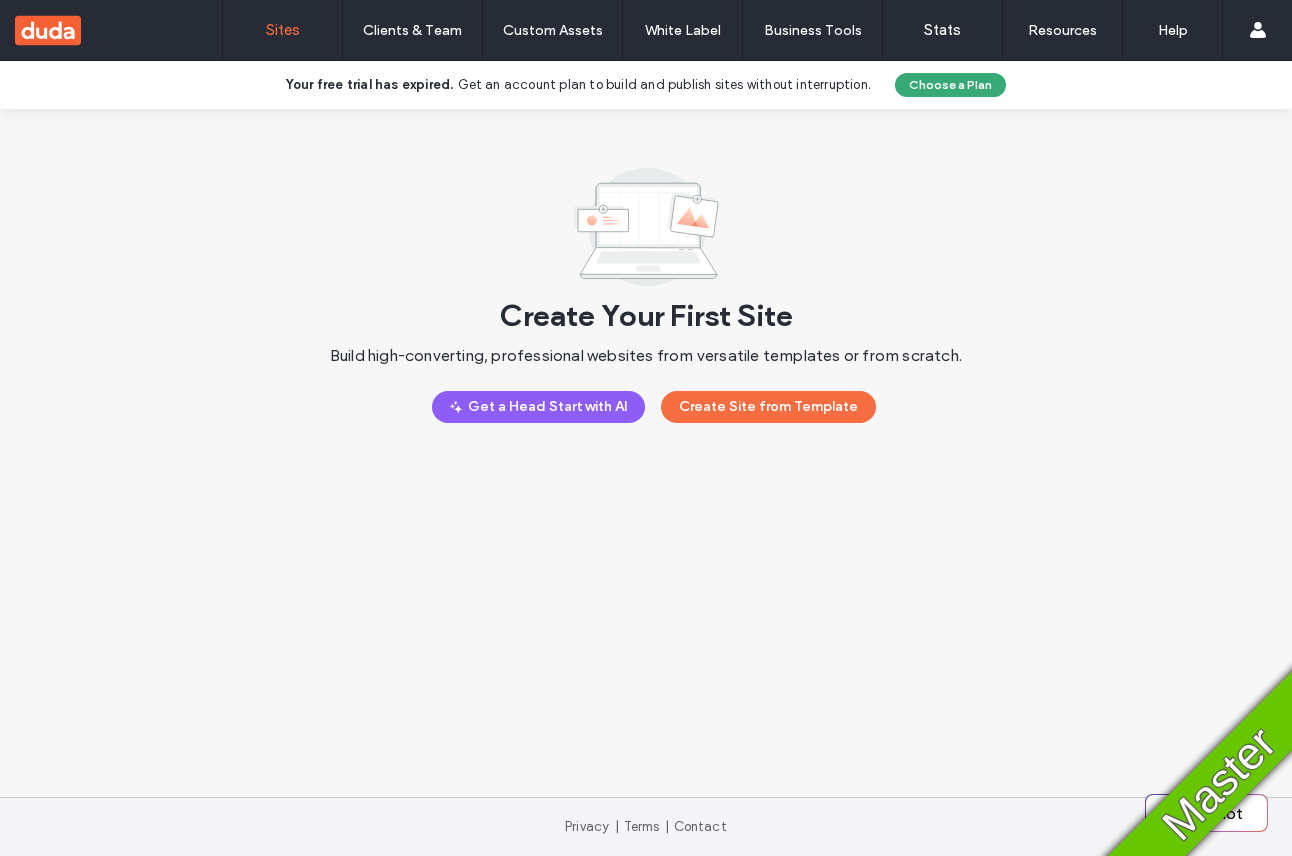 scroll, scrollTop: 0, scrollLeft: 0, axis: both 